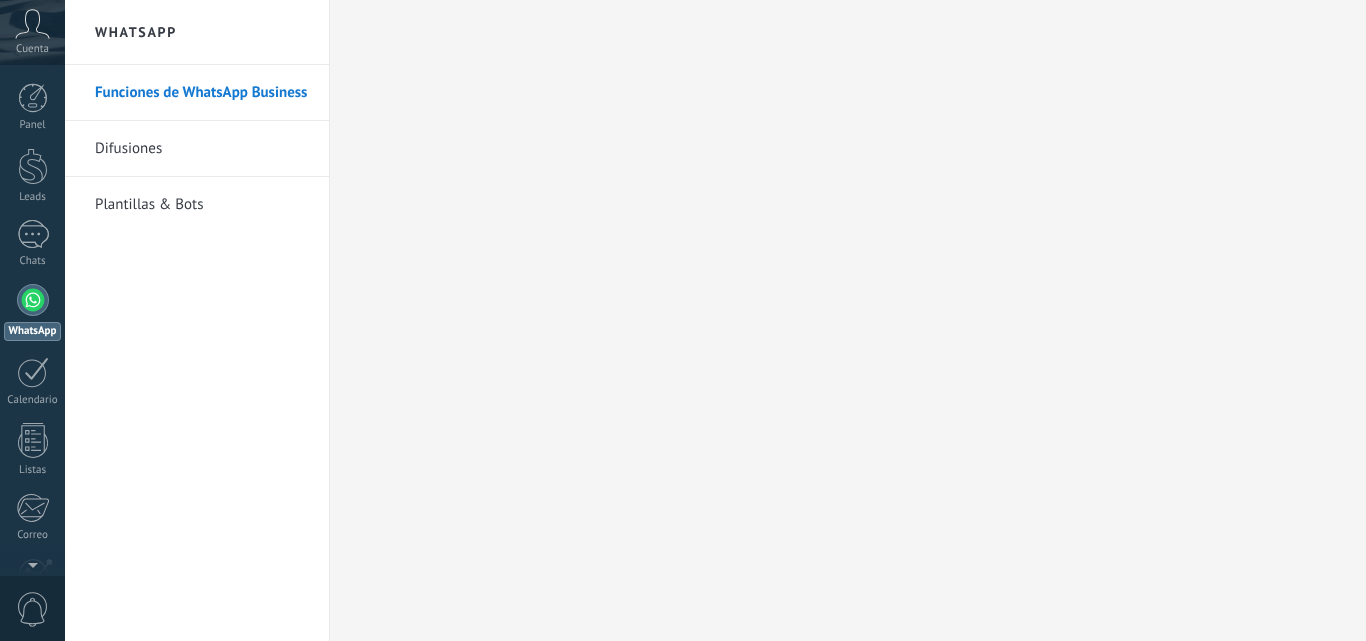 scroll, scrollTop: 0, scrollLeft: 0, axis: both 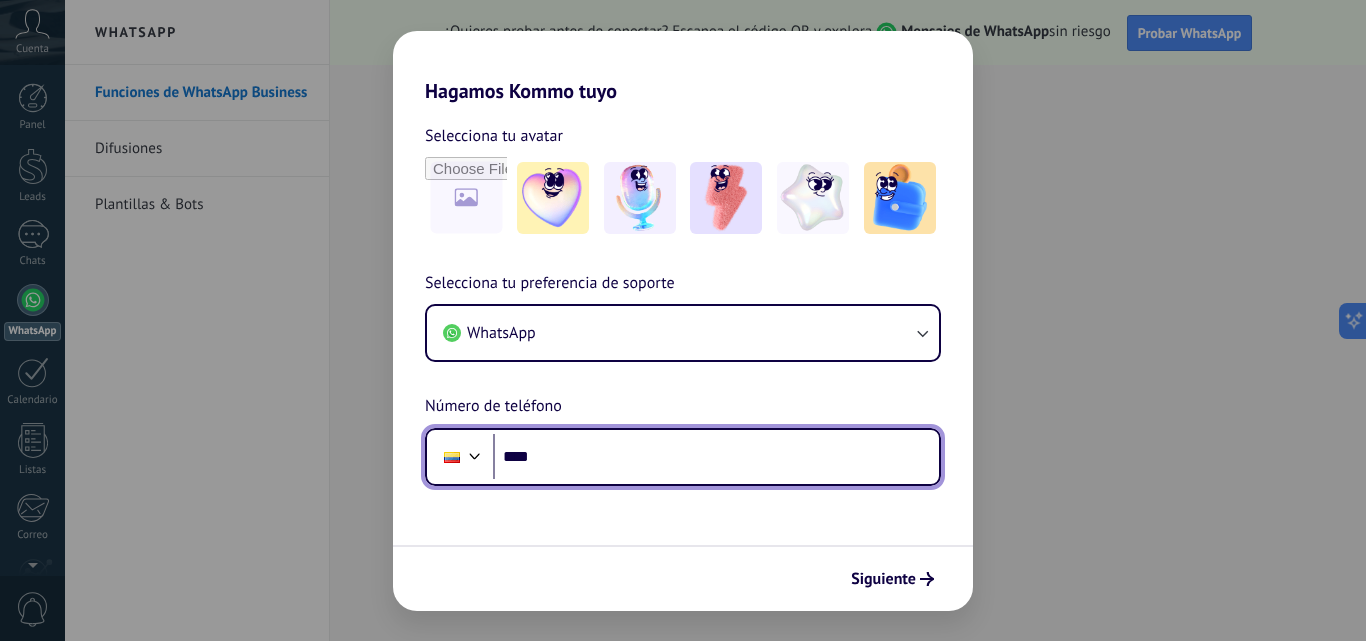 click on "****" at bounding box center [716, 457] 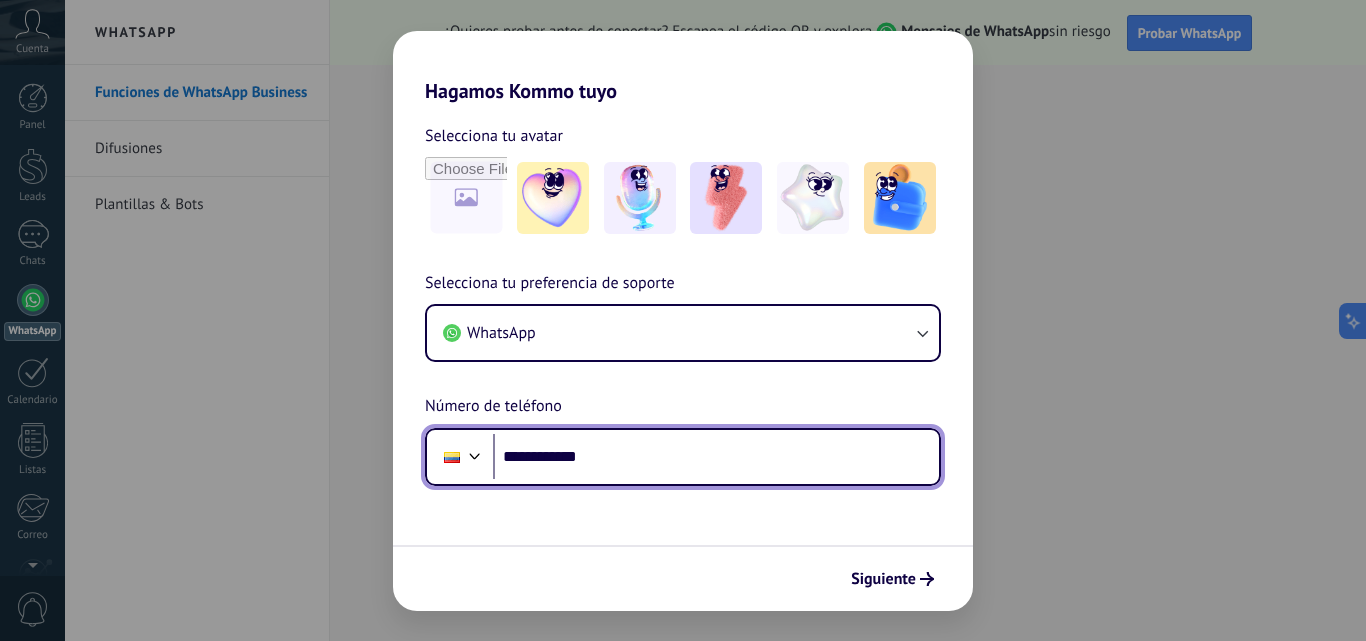 click on "**********" at bounding box center [716, 457] 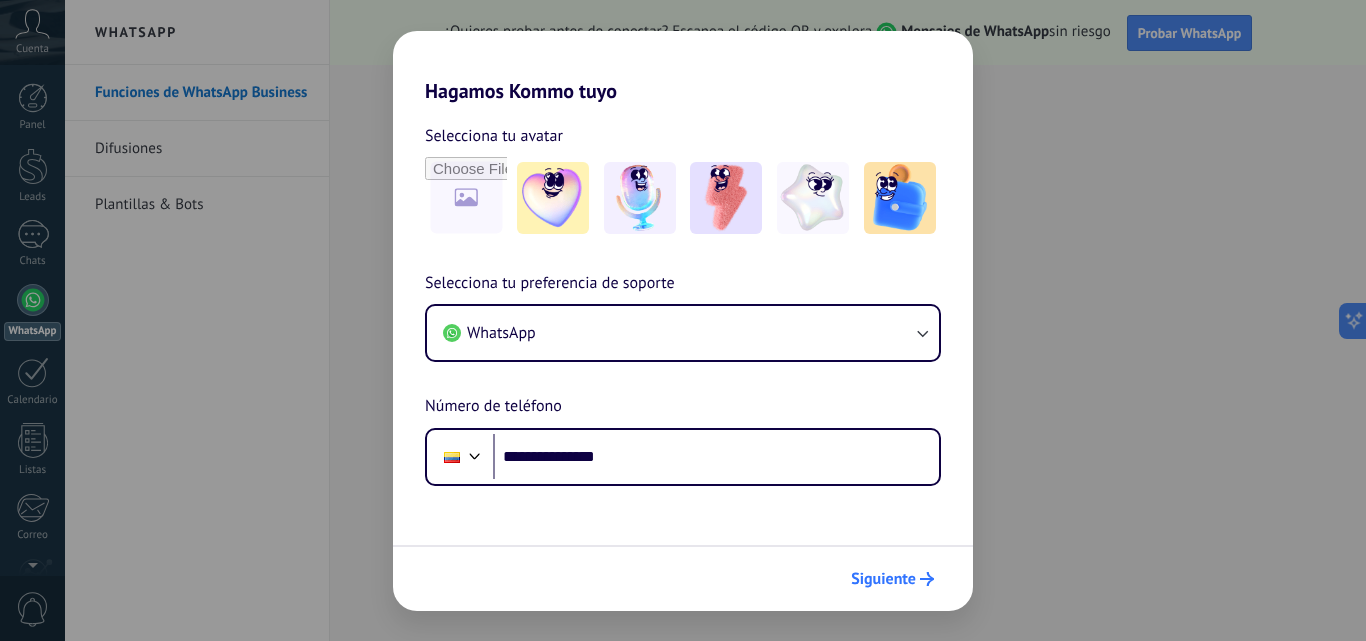 click on "Siguiente" at bounding box center [883, 579] 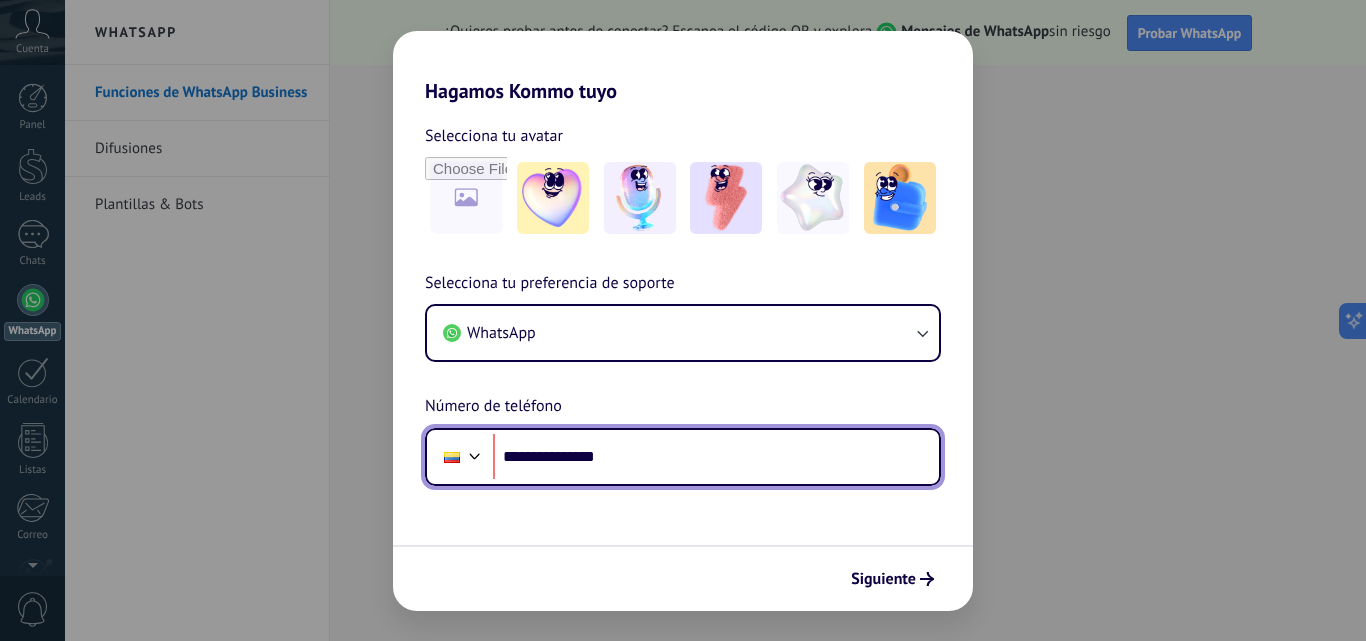 click on "**********" at bounding box center (716, 457) 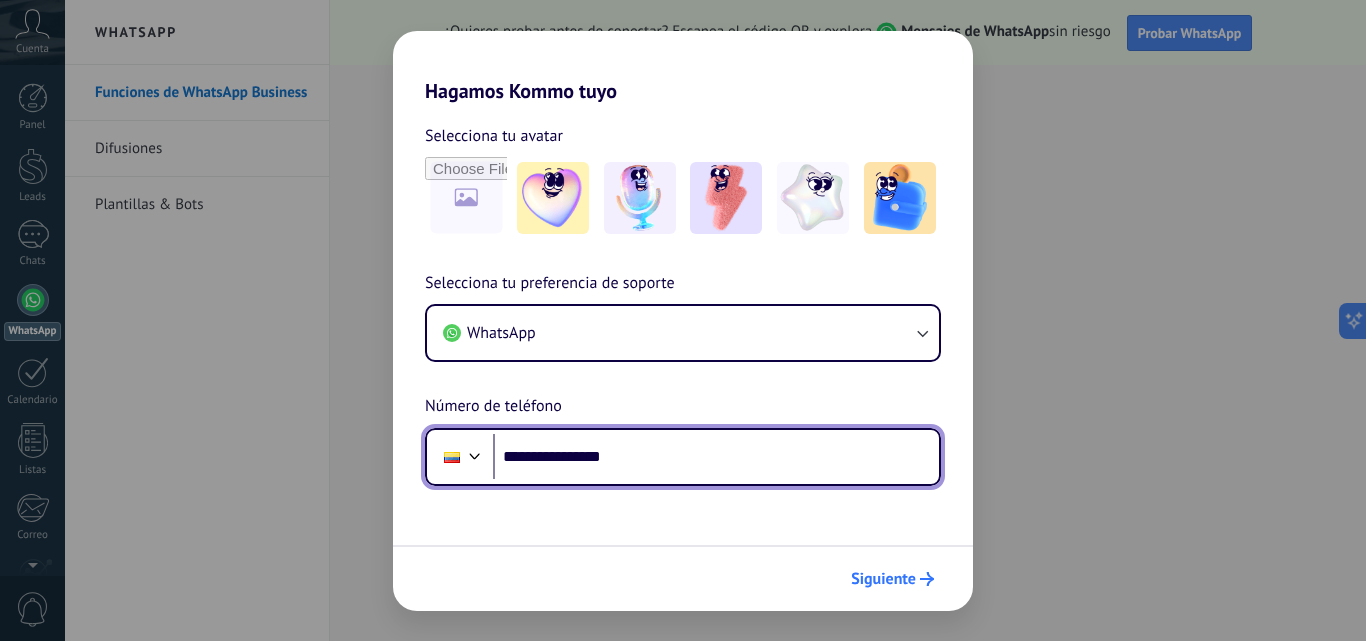 type on "**********" 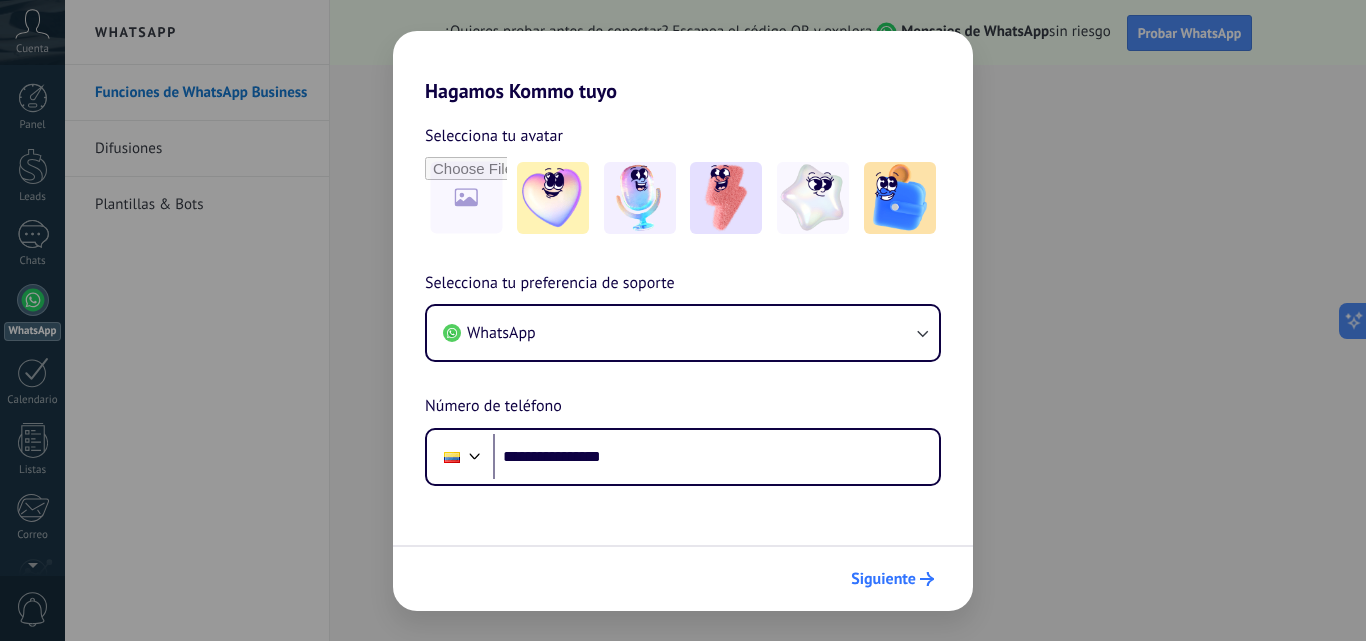 click on "Siguiente" at bounding box center (883, 579) 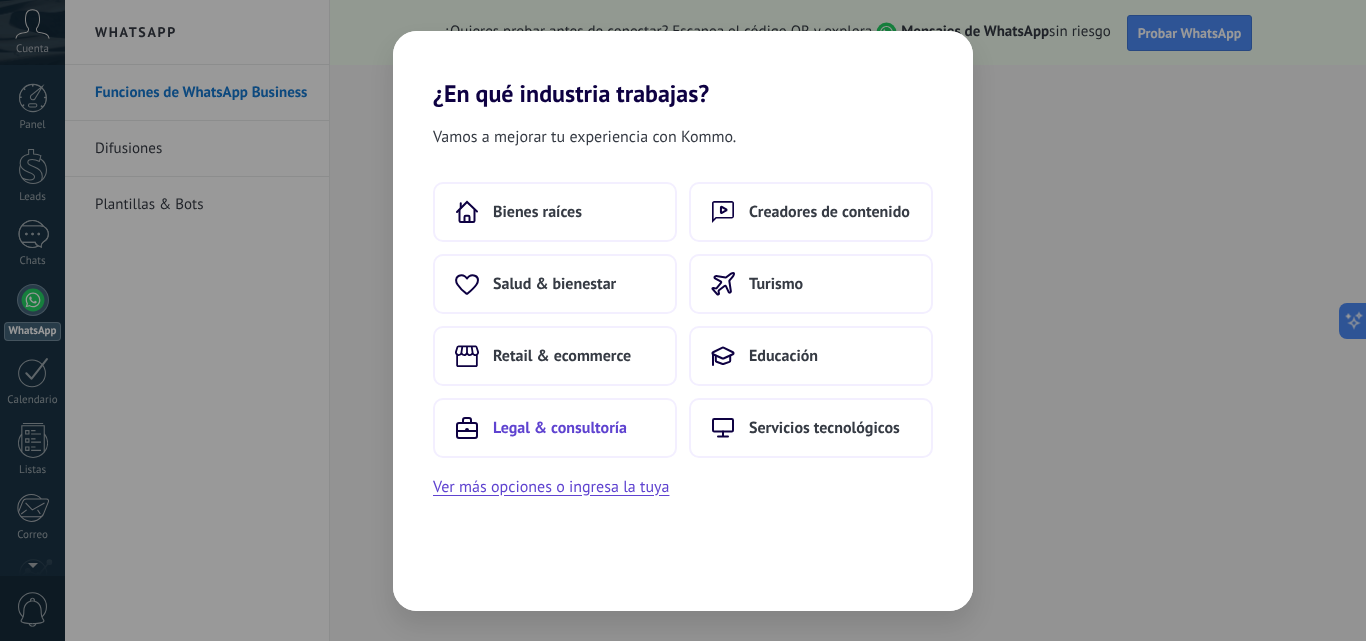 click on "Legal & consultoría" at bounding box center [537, 212] 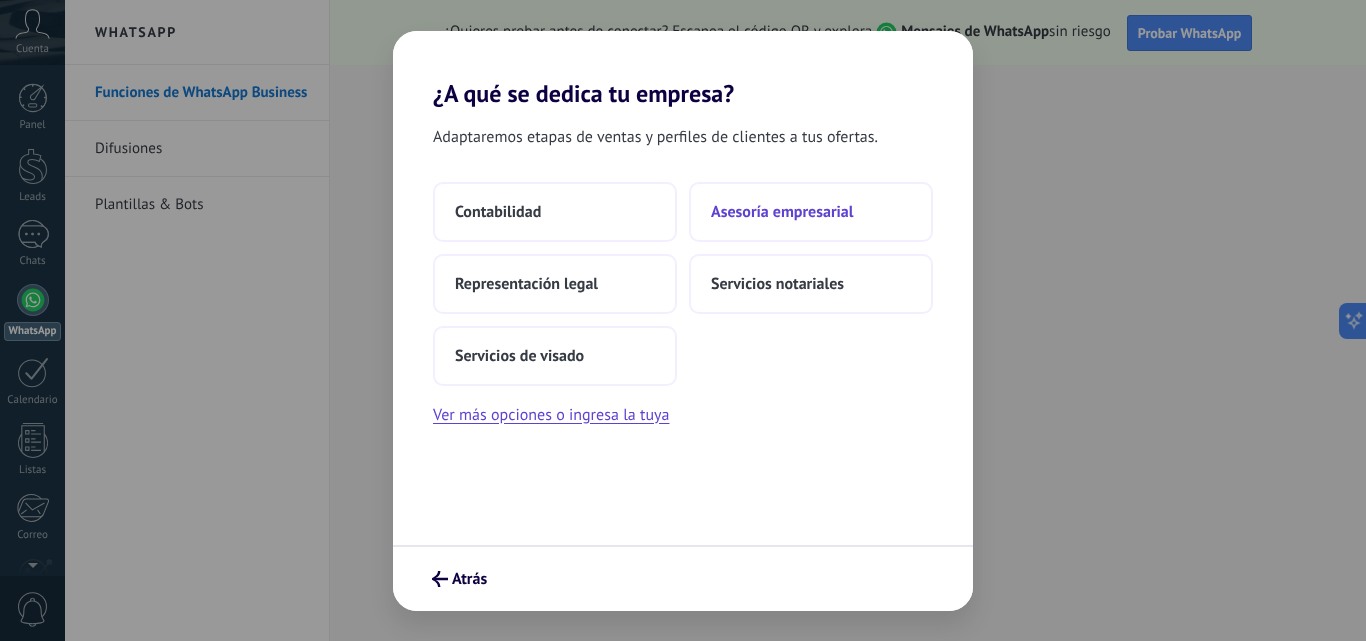 click on "Asesoría empresarial" at bounding box center (498, 212) 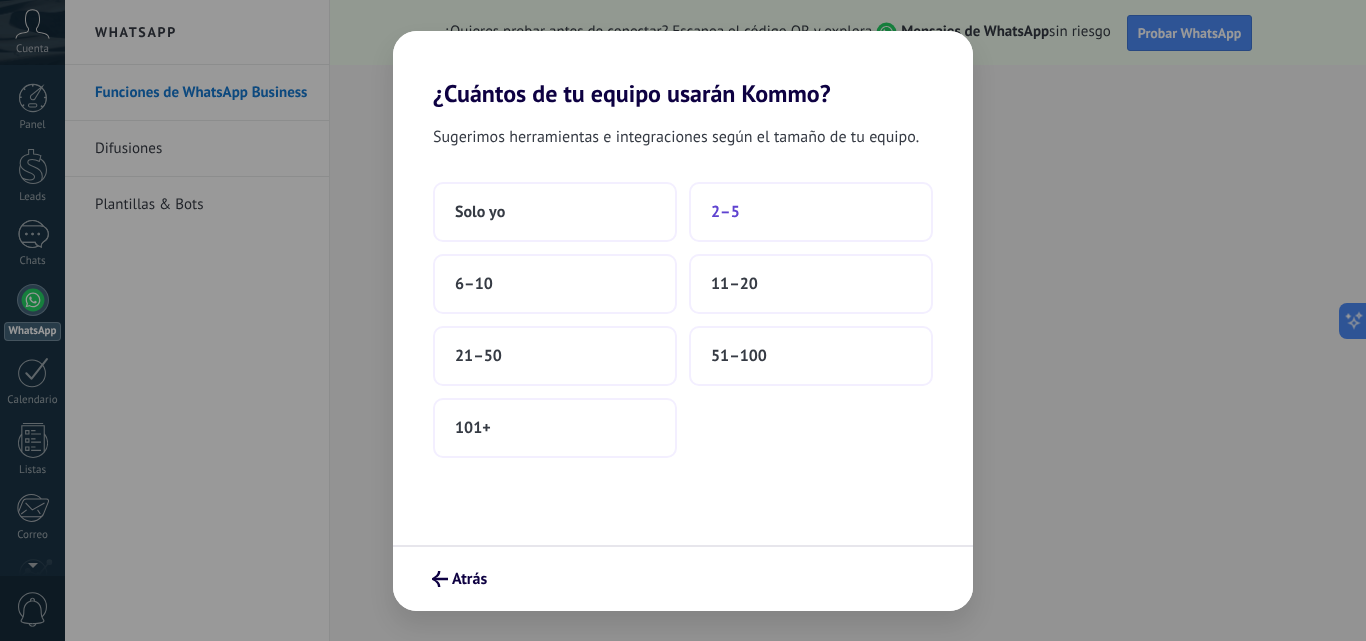 click on "2–5" at bounding box center [811, 212] 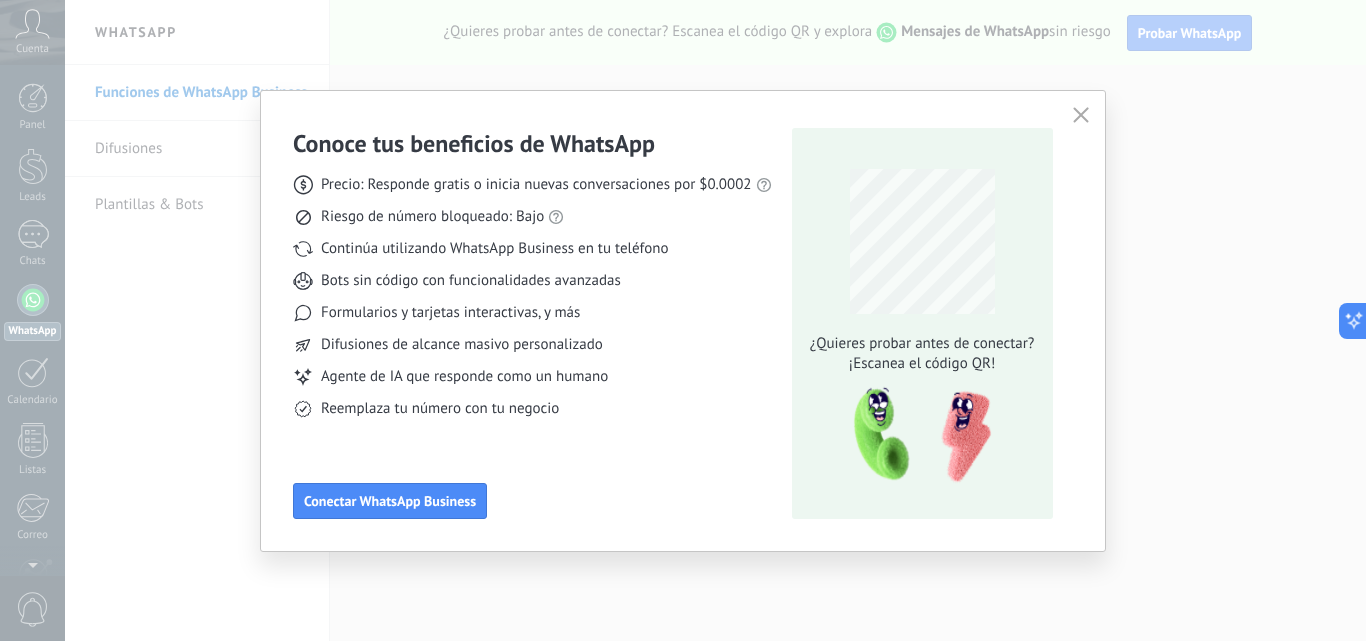 click at bounding box center (1081, 115) 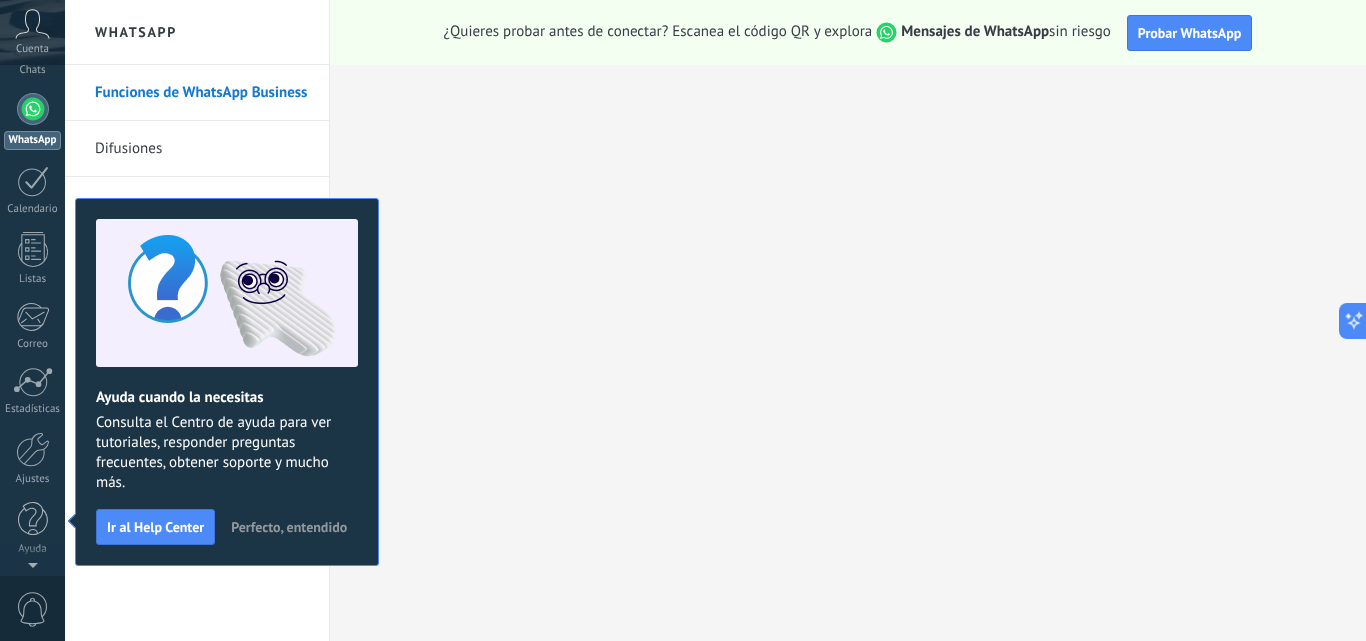 scroll, scrollTop: 0, scrollLeft: 0, axis: both 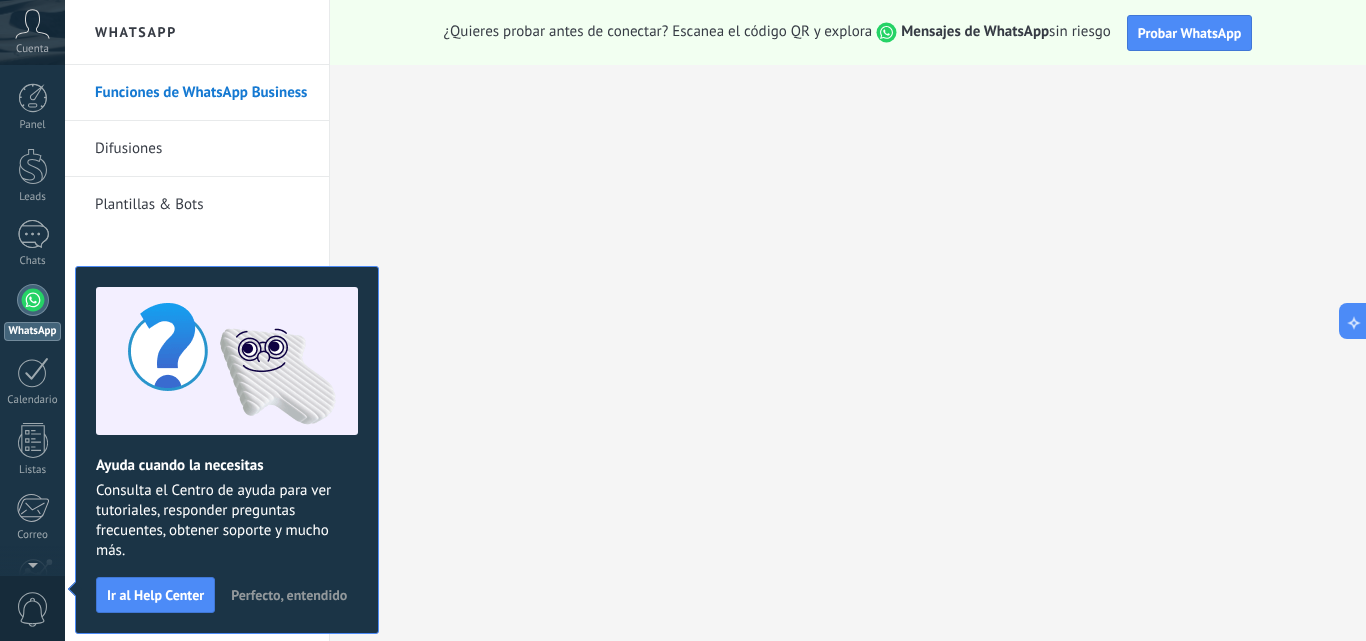 click on "Cuenta" at bounding box center (32, 32) 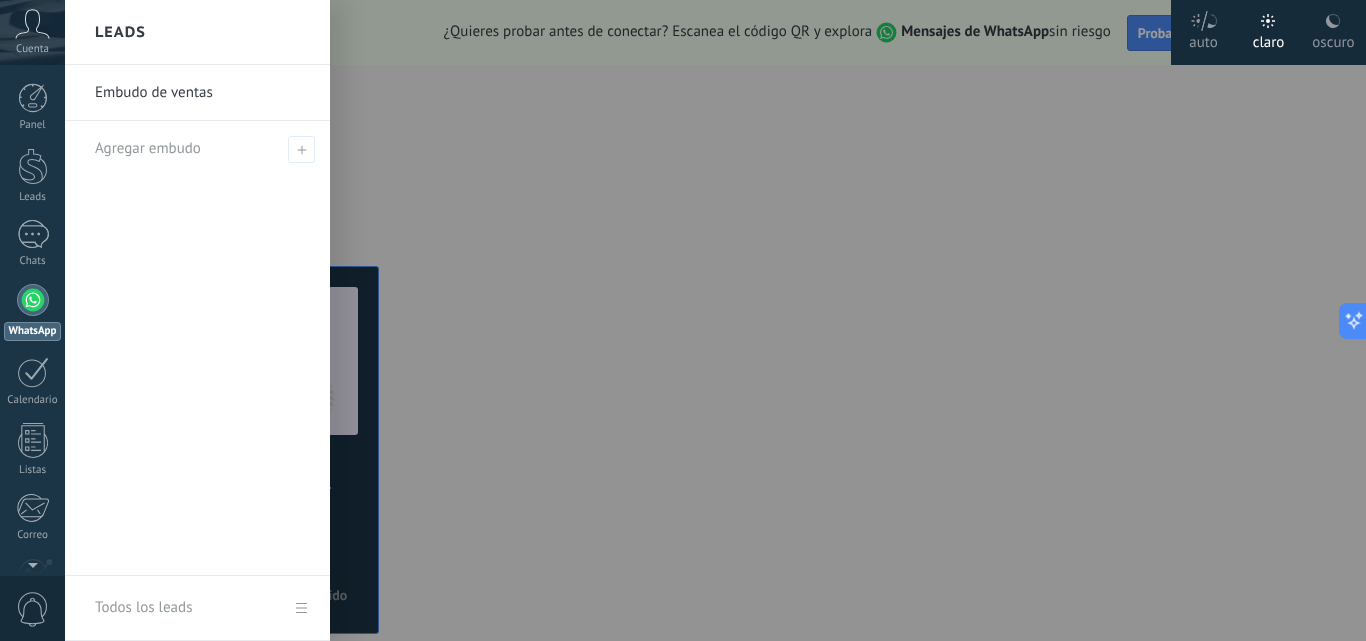 click at bounding box center (748, 320) 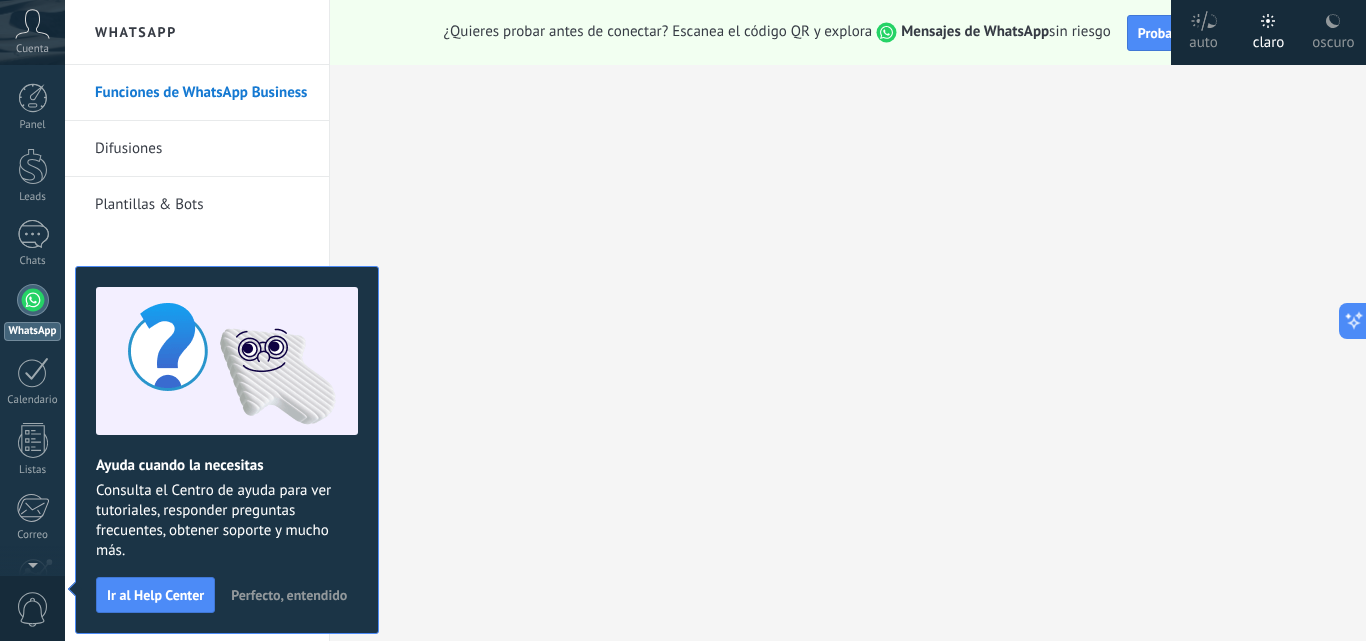 click on "Perfecto, entendido" at bounding box center (289, 595) 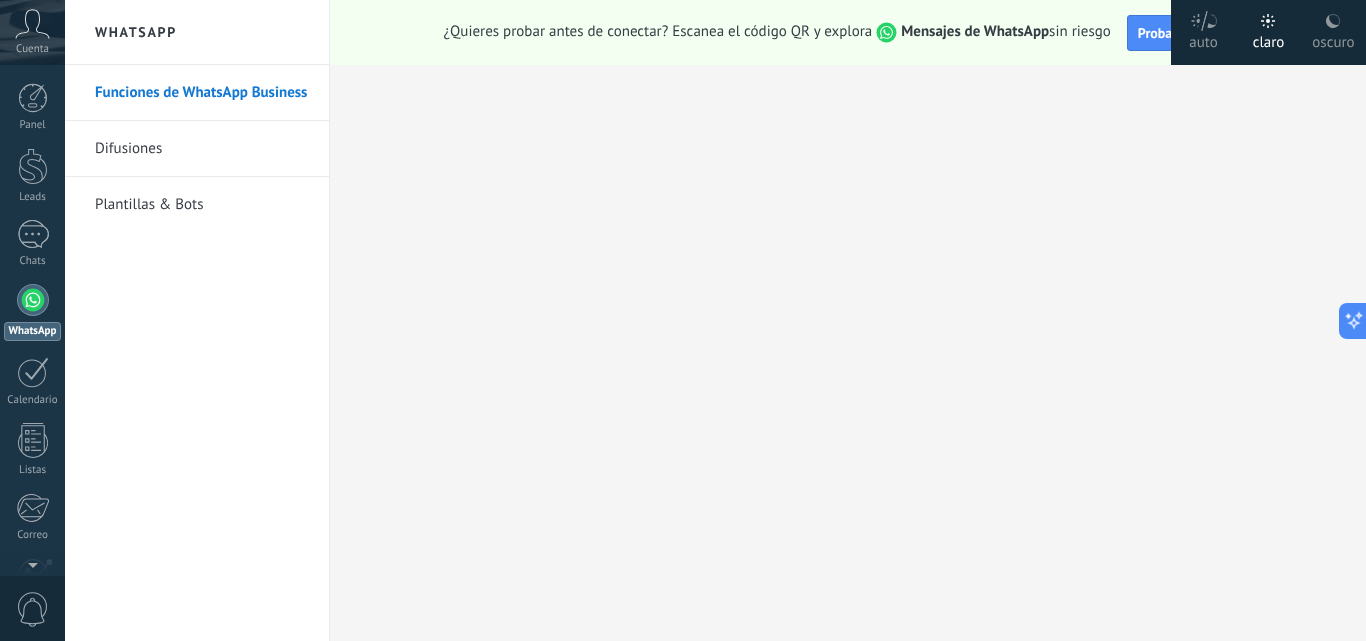 click on "Difusiones" at bounding box center [202, 149] 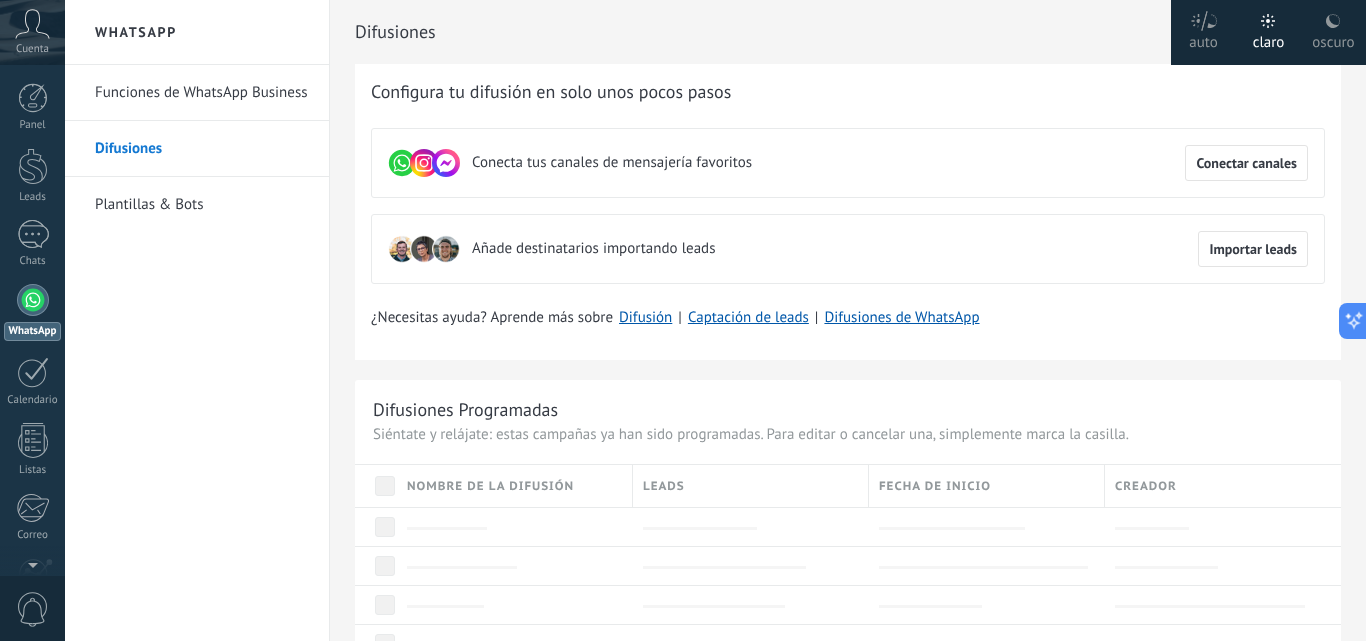 click on "Funciones de WhatsApp Business" at bounding box center (202, 93) 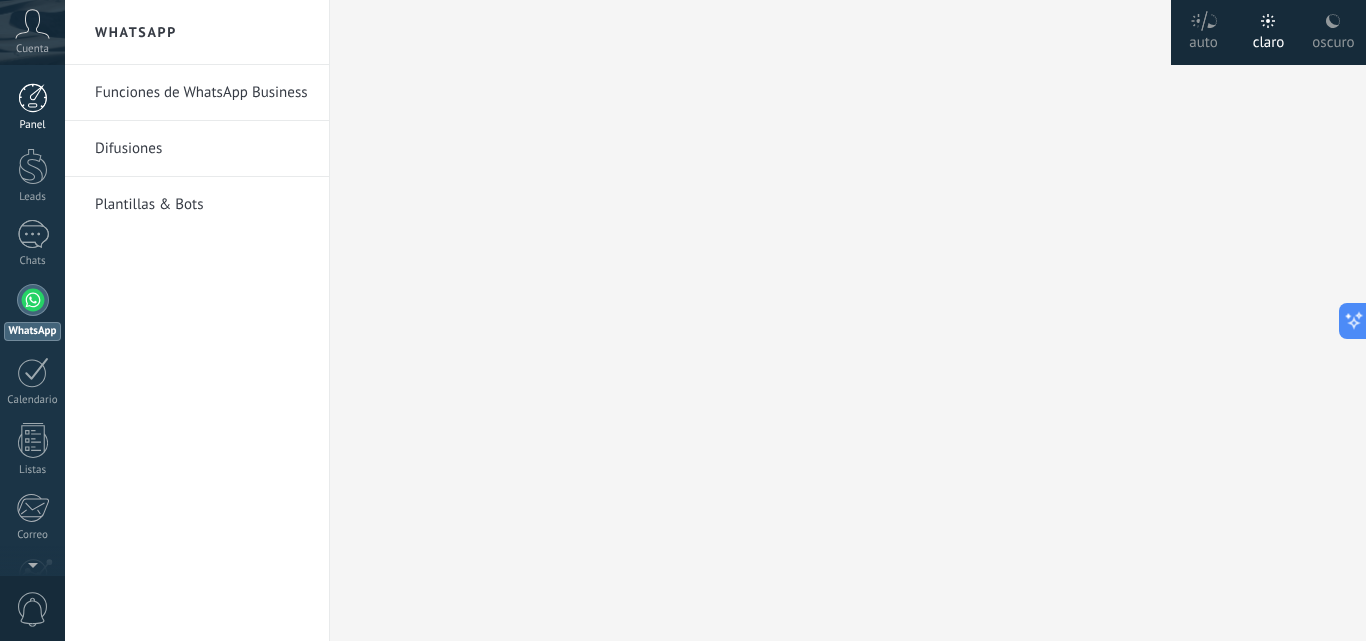 drag, startPoint x: 134, startPoint y: 162, endPoint x: 52, endPoint y: 131, distance: 87.66413 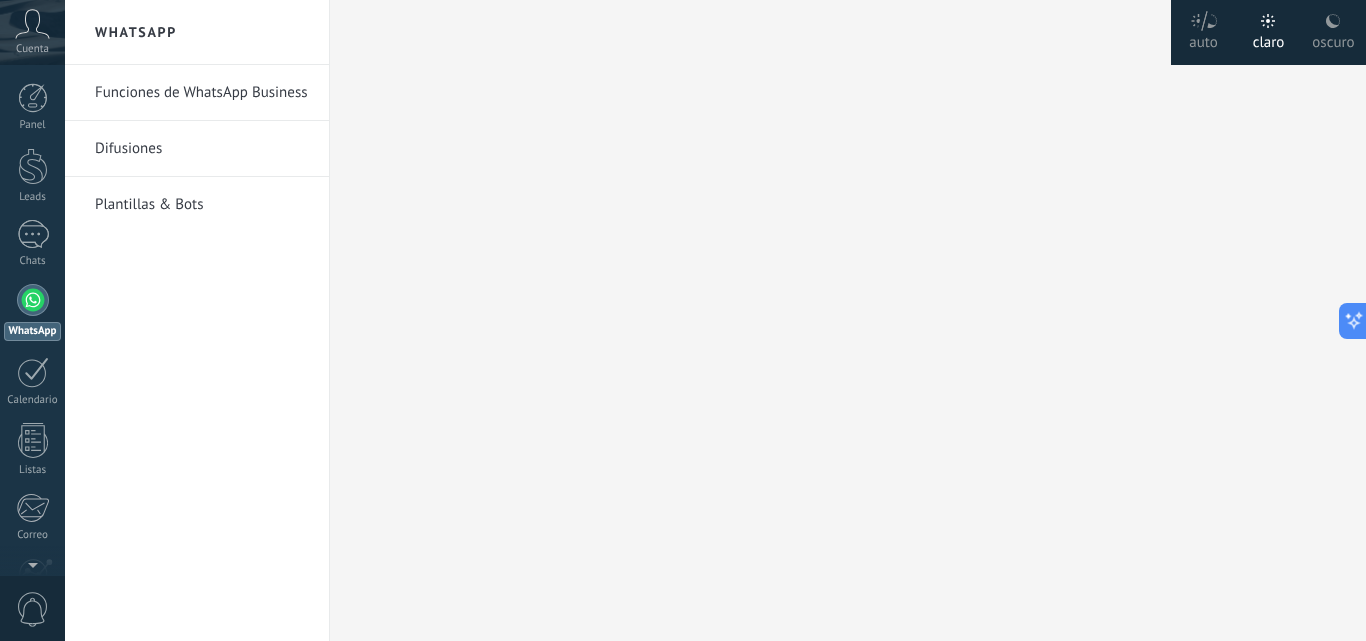 click on "Difusiones" at bounding box center (202, 149) 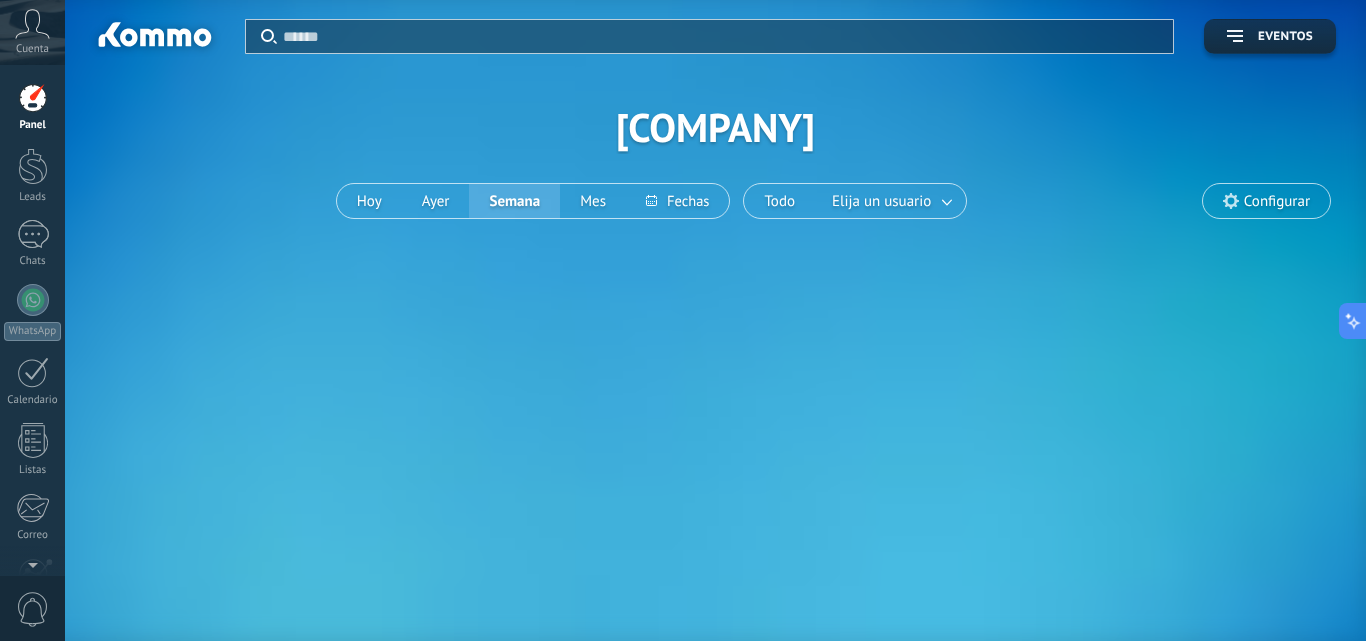 click at bounding box center [33, 98] 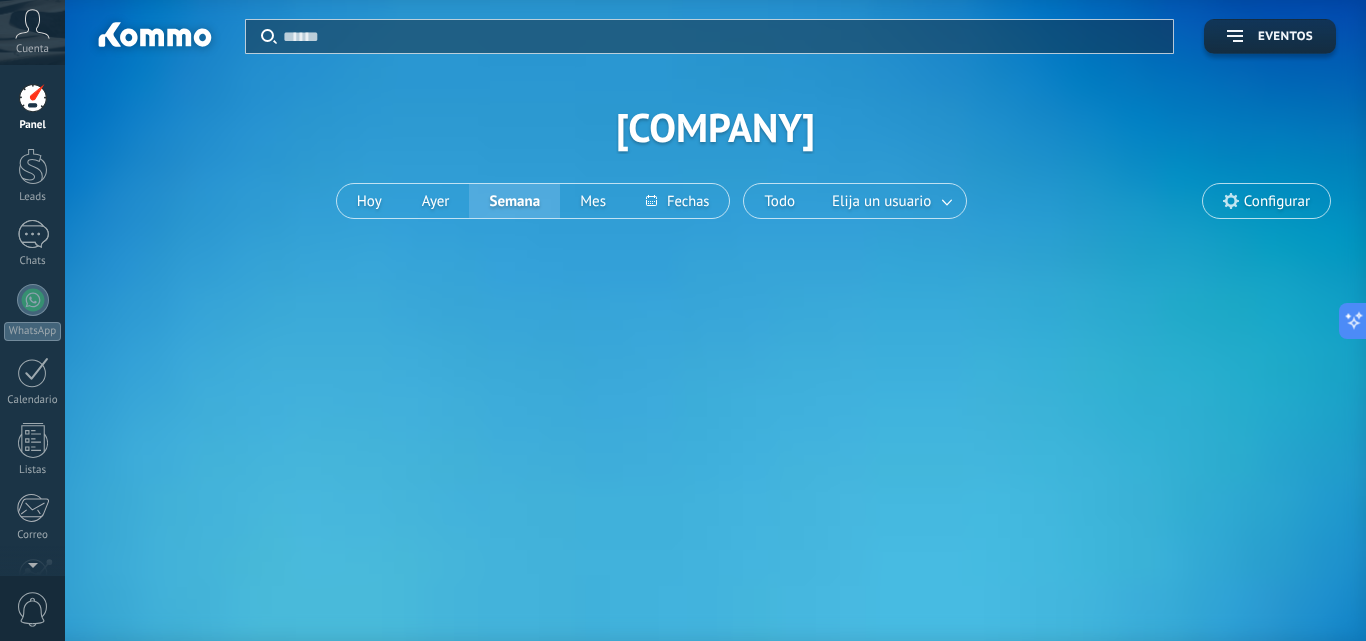 click on "Configurar" at bounding box center (1277, 201) 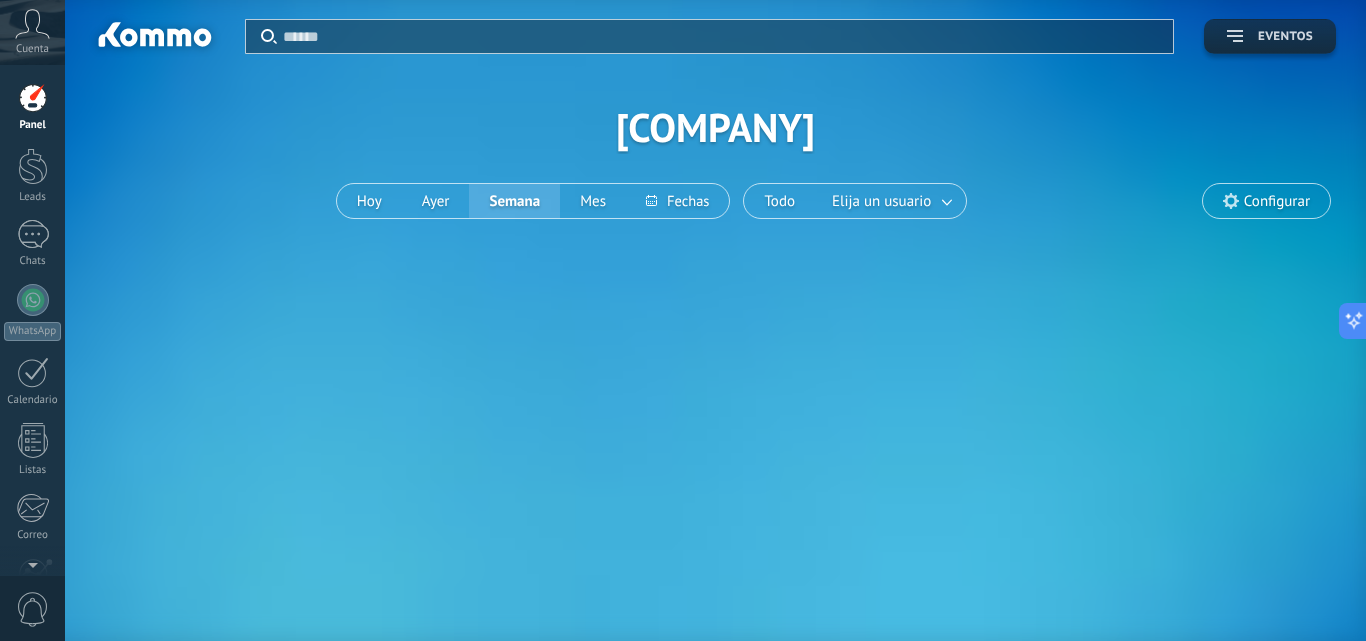 click on "Eventos" at bounding box center (1270, 37) 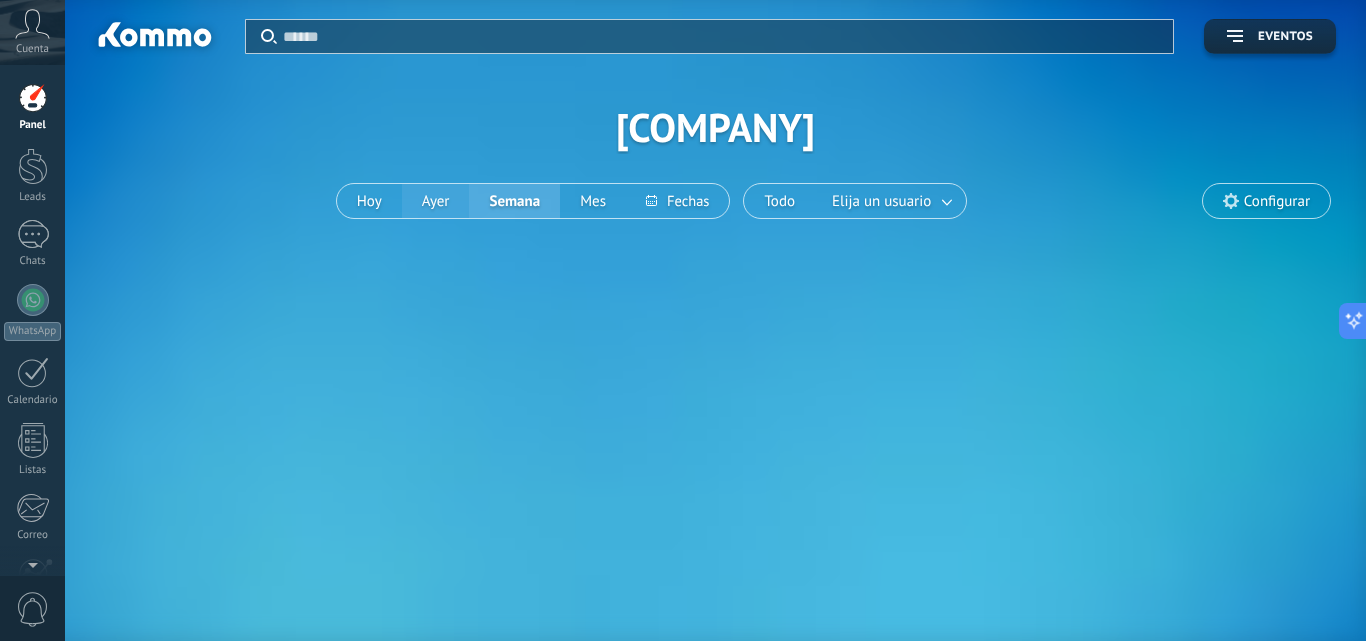click on "Ayer" at bounding box center [436, 201] 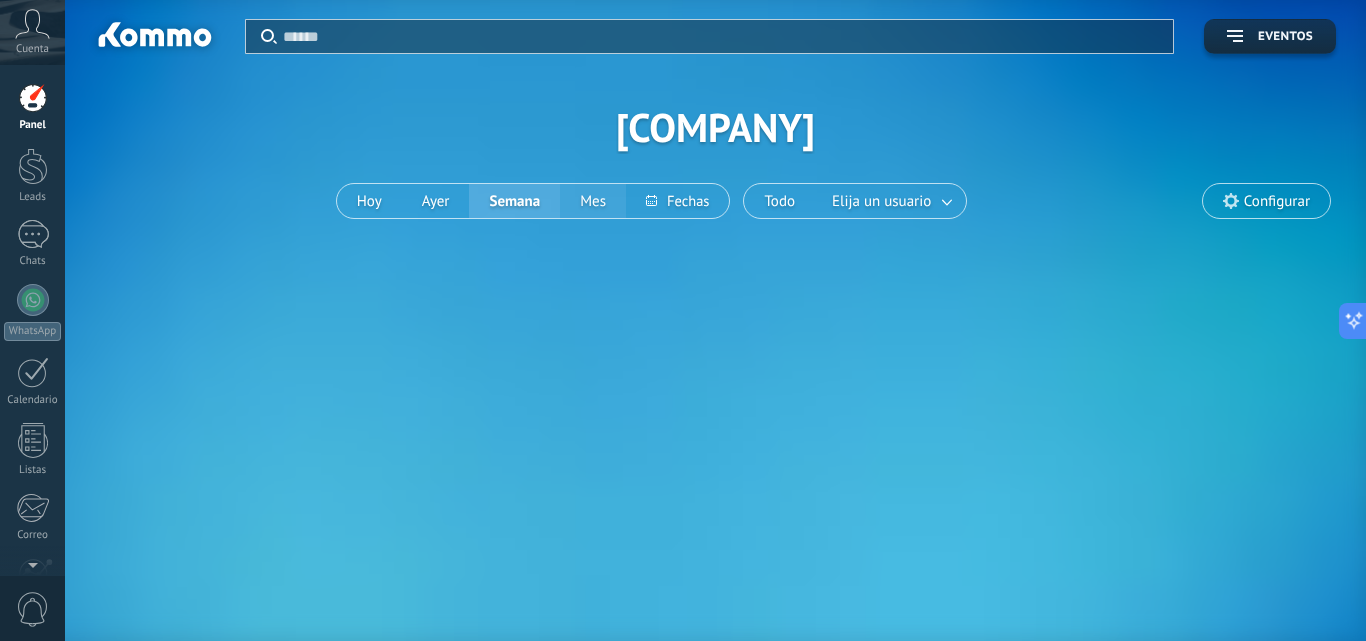 click on "Mes" at bounding box center (593, 201) 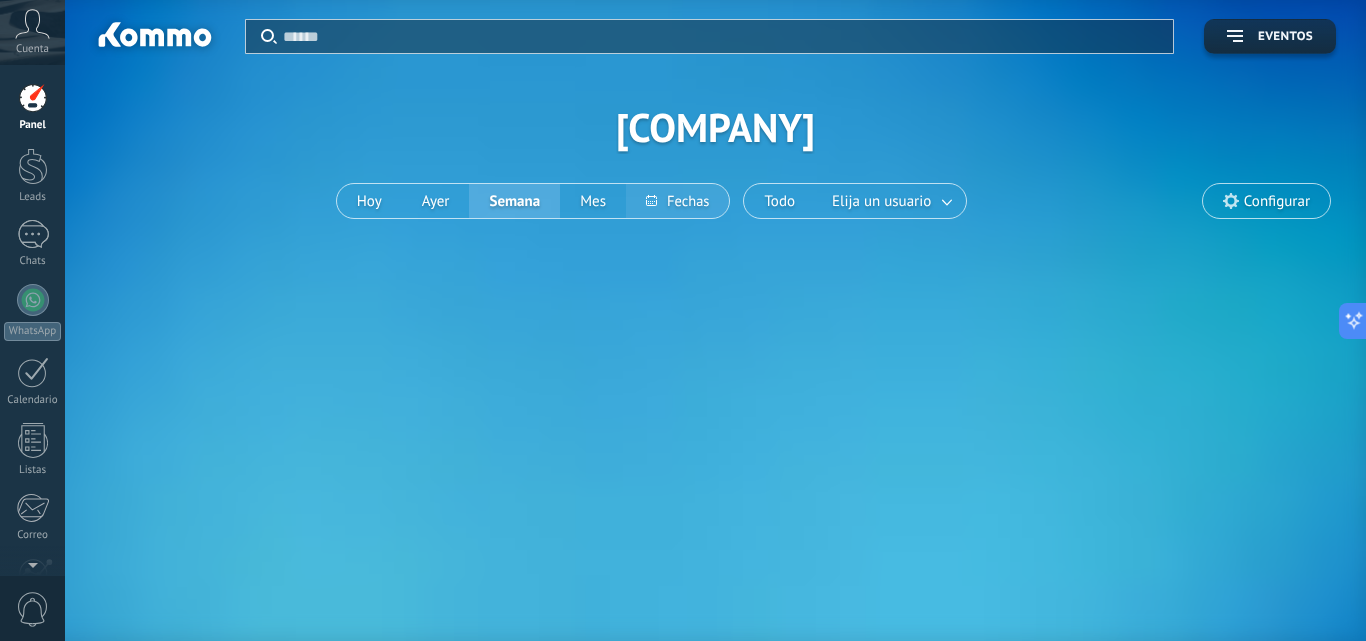 click at bounding box center [677, 201] 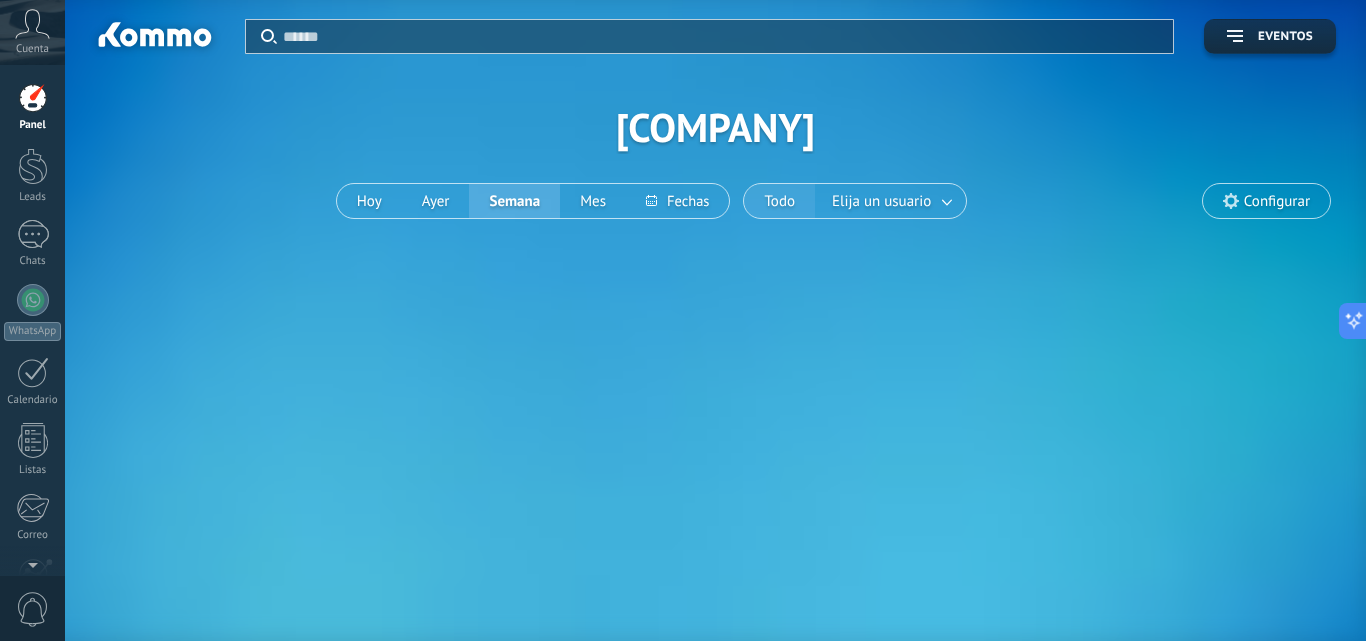 click on "Todo" at bounding box center (779, 201) 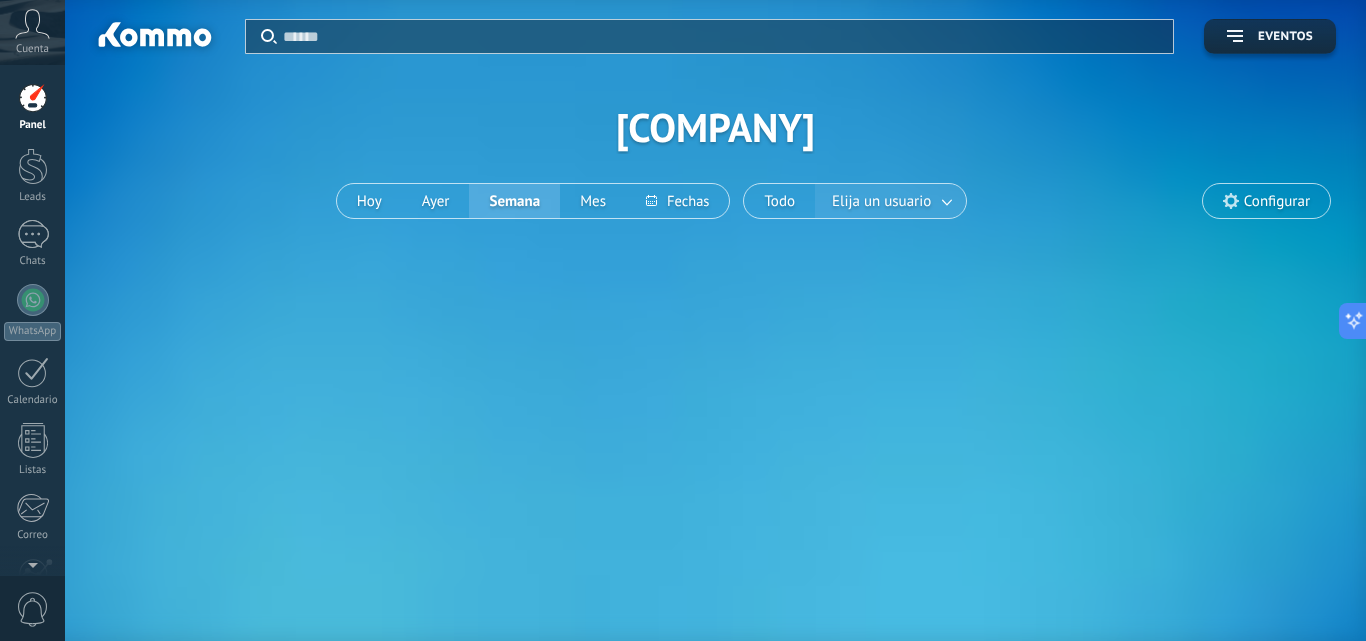 click on "Elija un usuario" at bounding box center (881, 201) 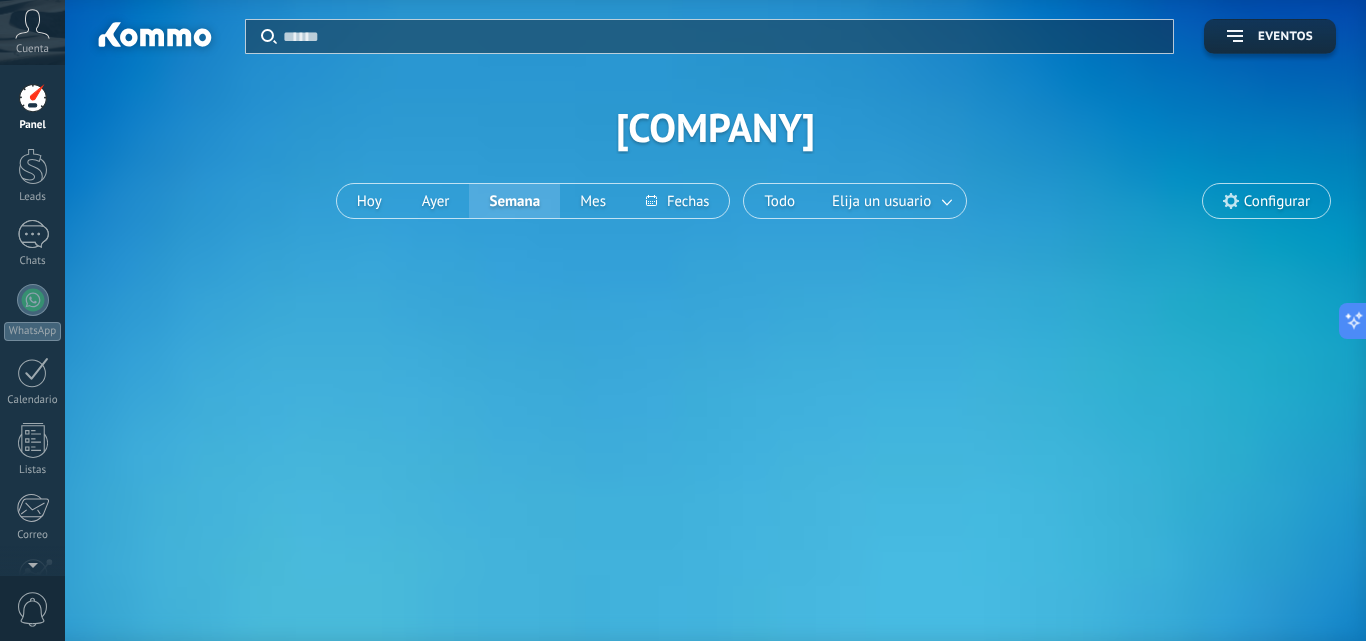 click at bounding box center (1231, 201) 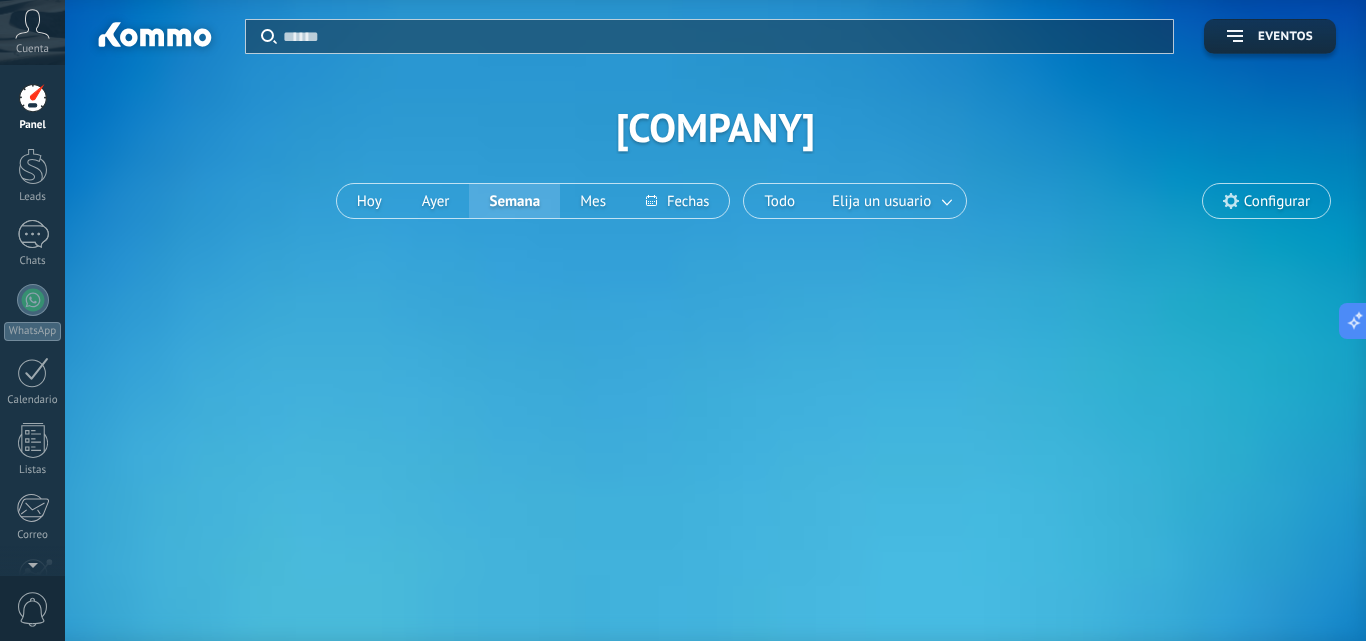click at bounding box center [1231, 201] 